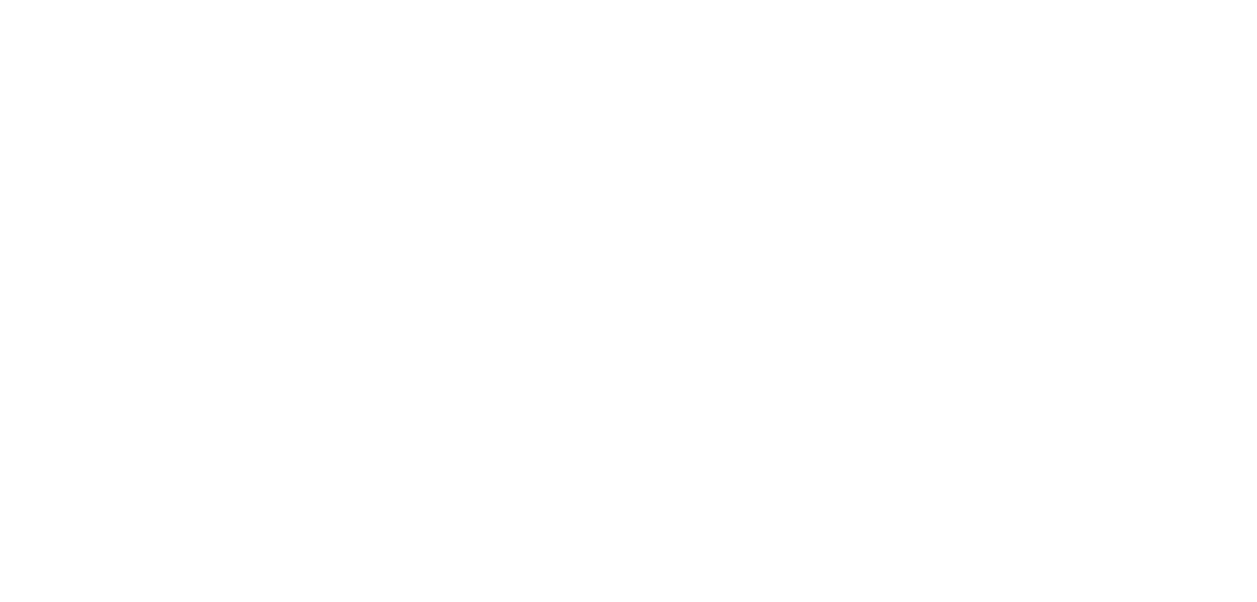 scroll, scrollTop: 0, scrollLeft: 0, axis: both 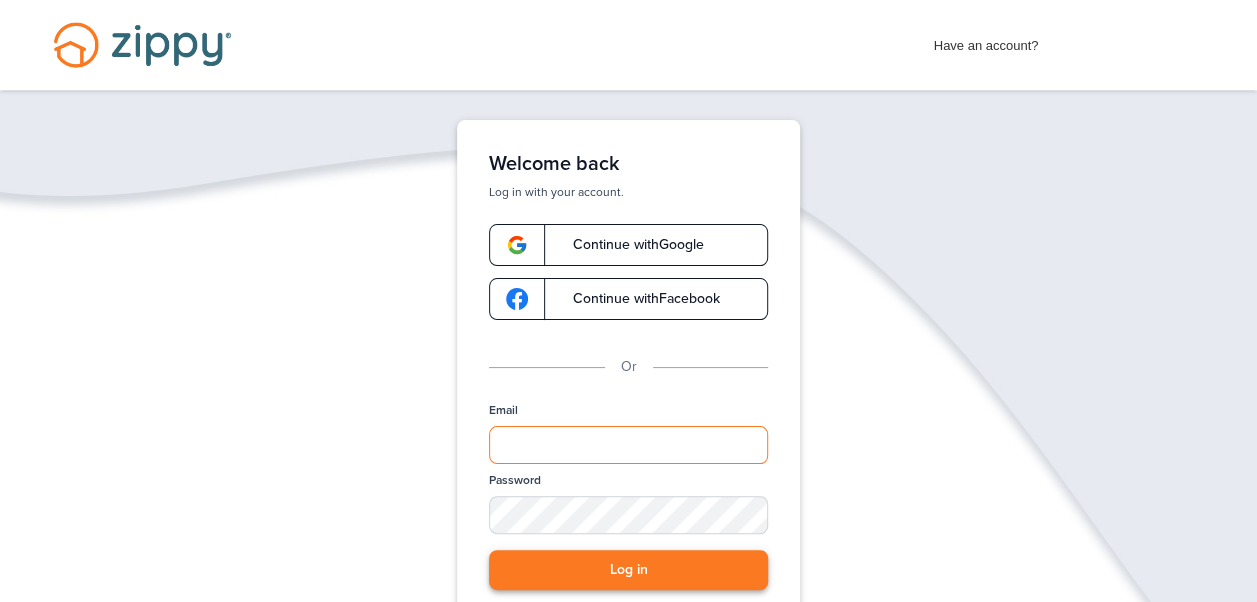 type on "**********" 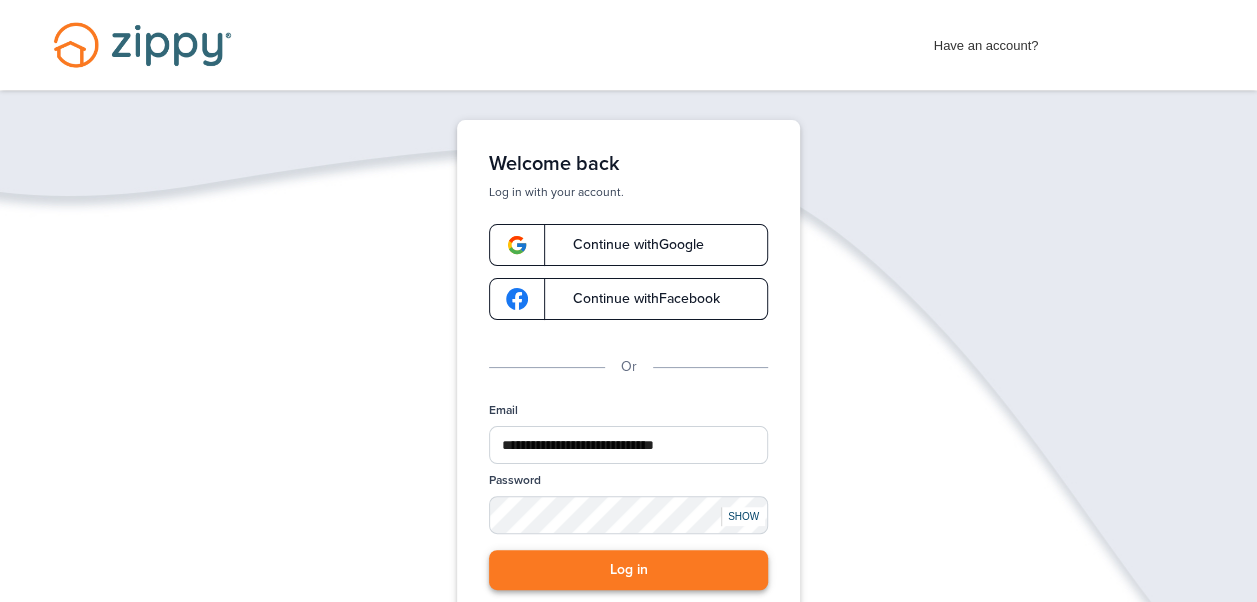 click on "Log in" at bounding box center (628, 570) 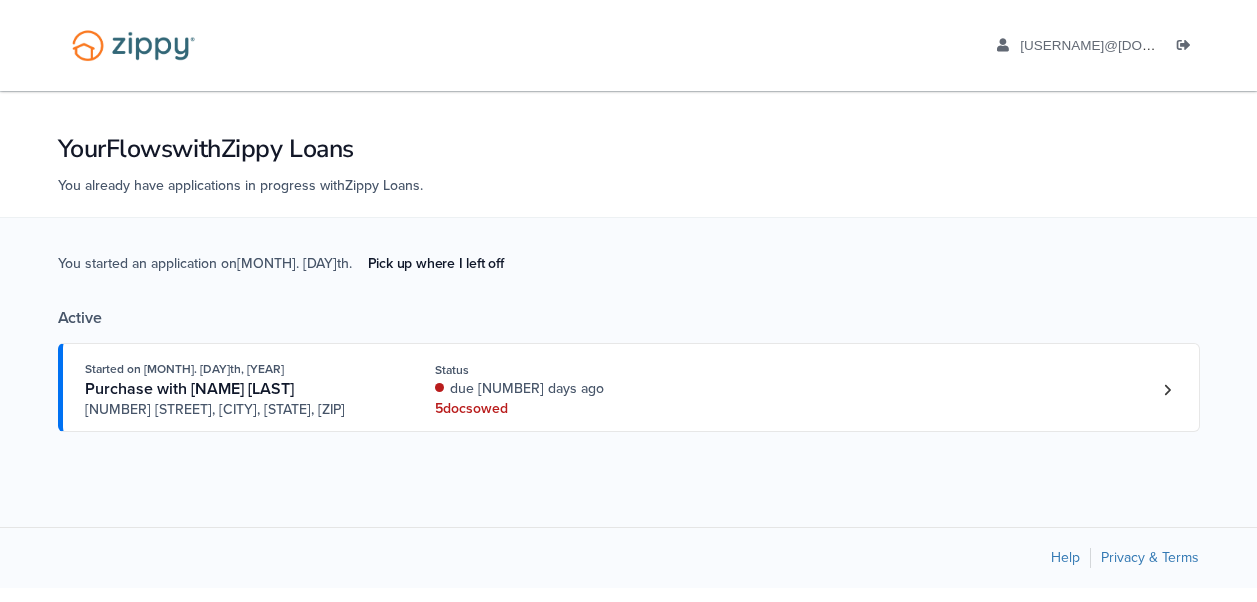 scroll, scrollTop: 0, scrollLeft: 0, axis: both 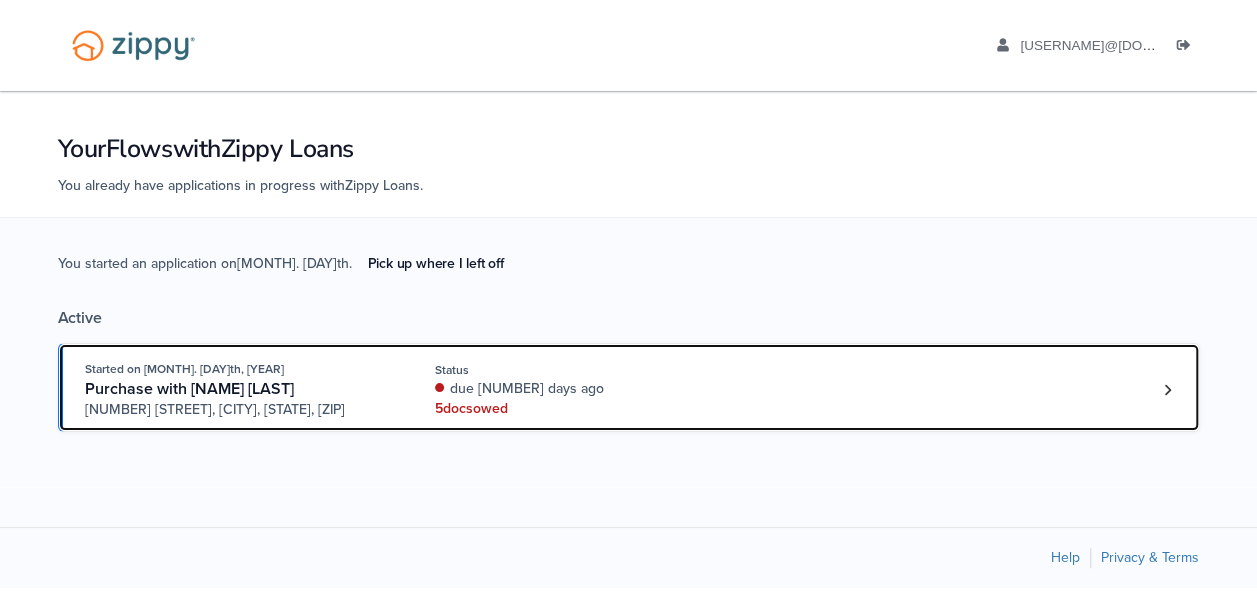 click on "Started on Jul. 15th, 2025 Purchase with Joyce Callaway 1800 Oak Grove Rd E, Burleson, TX, 76028 Status due 14 days ago 5  doc s  owed" at bounding box center (619, 389) 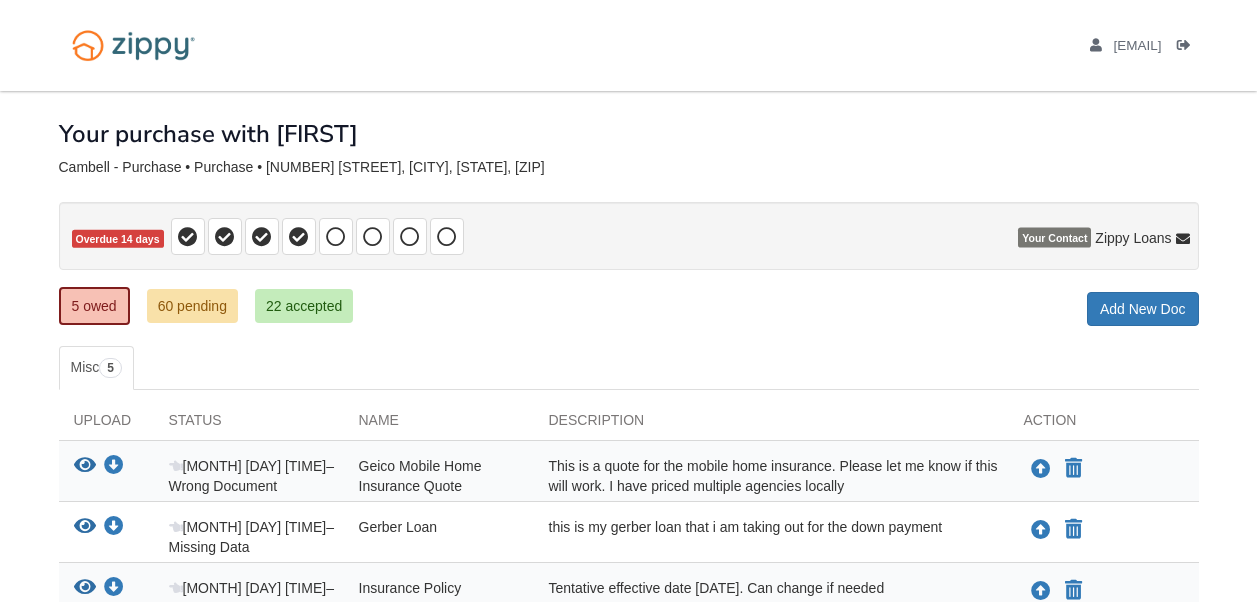 scroll, scrollTop: 0, scrollLeft: 0, axis: both 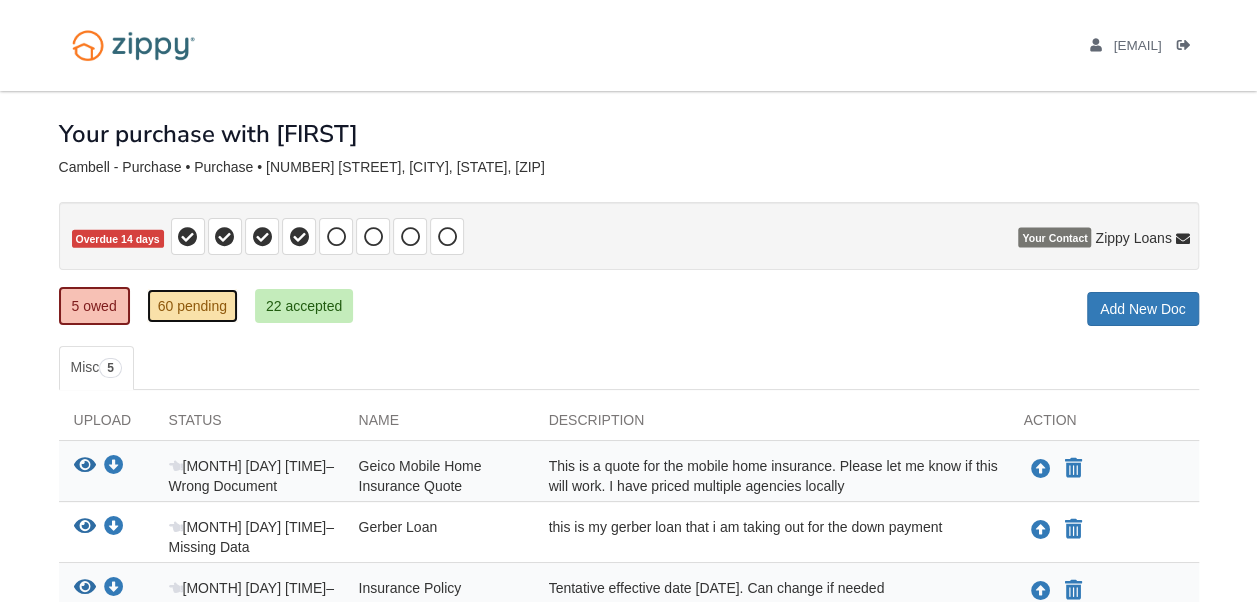 click on "60 pending" at bounding box center (192, 306) 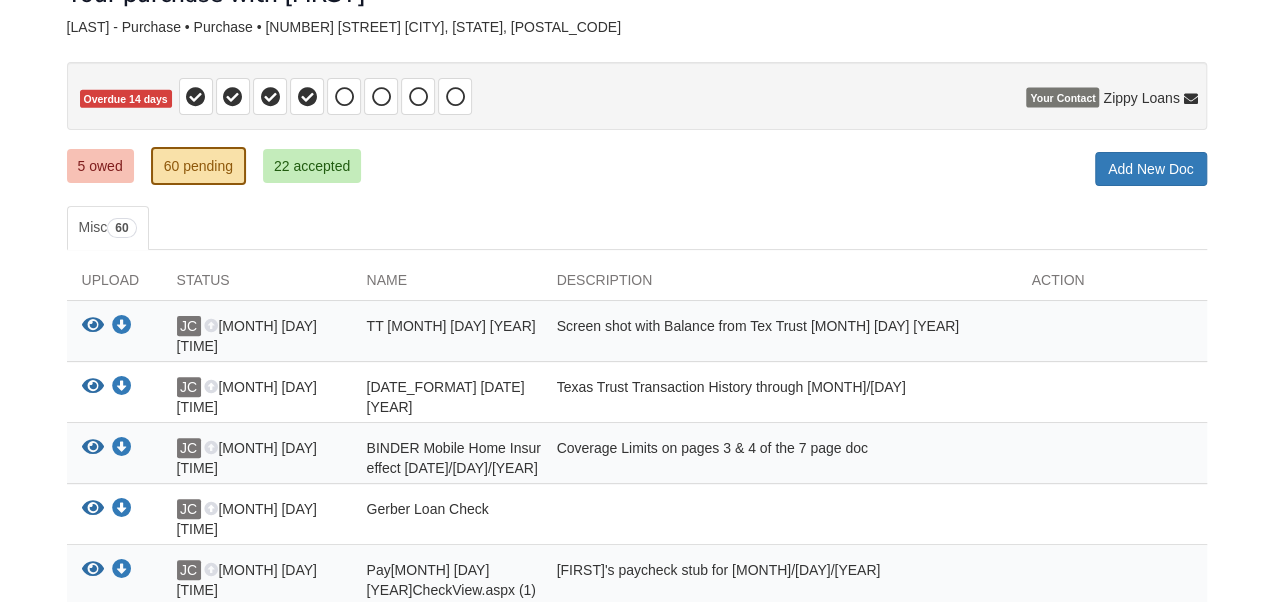 scroll, scrollTop: 0, scrollLeft: 0, axis: both 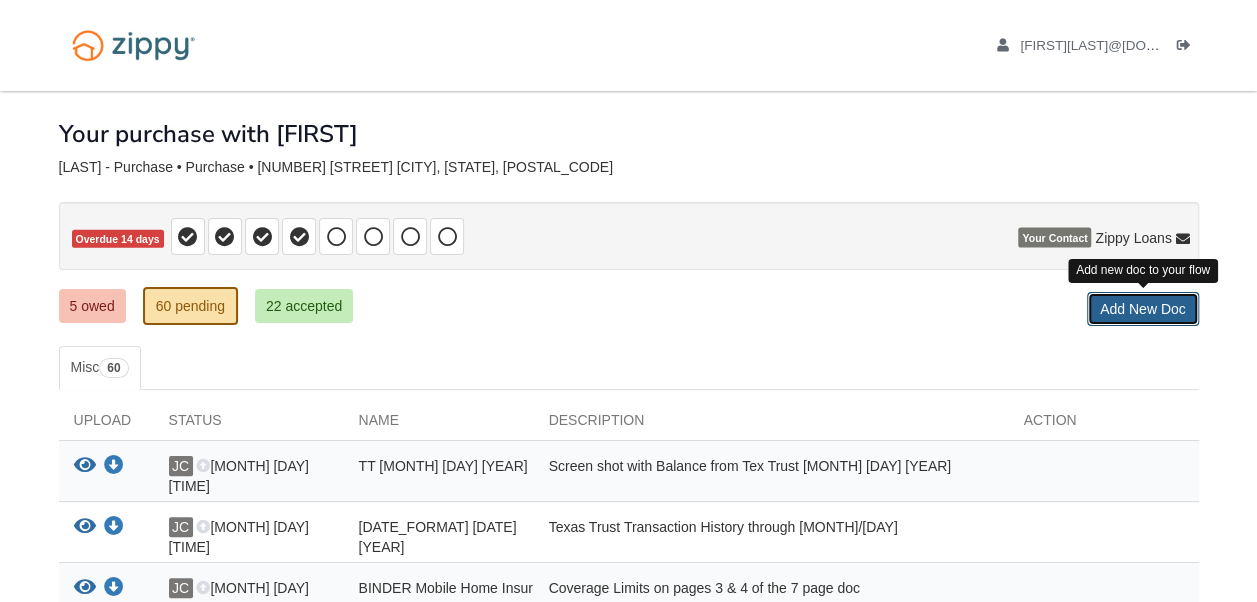 click on "Add New Doc" at bounding box center [1143, 309] 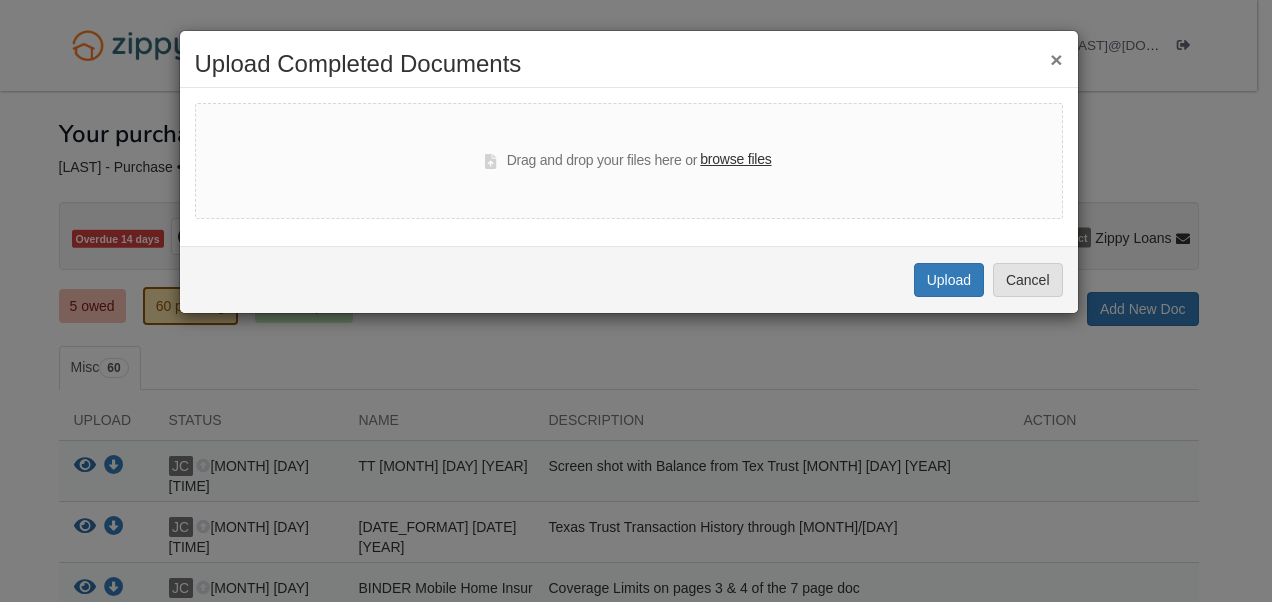 click on "browse files" at bounding box center (735, 160) 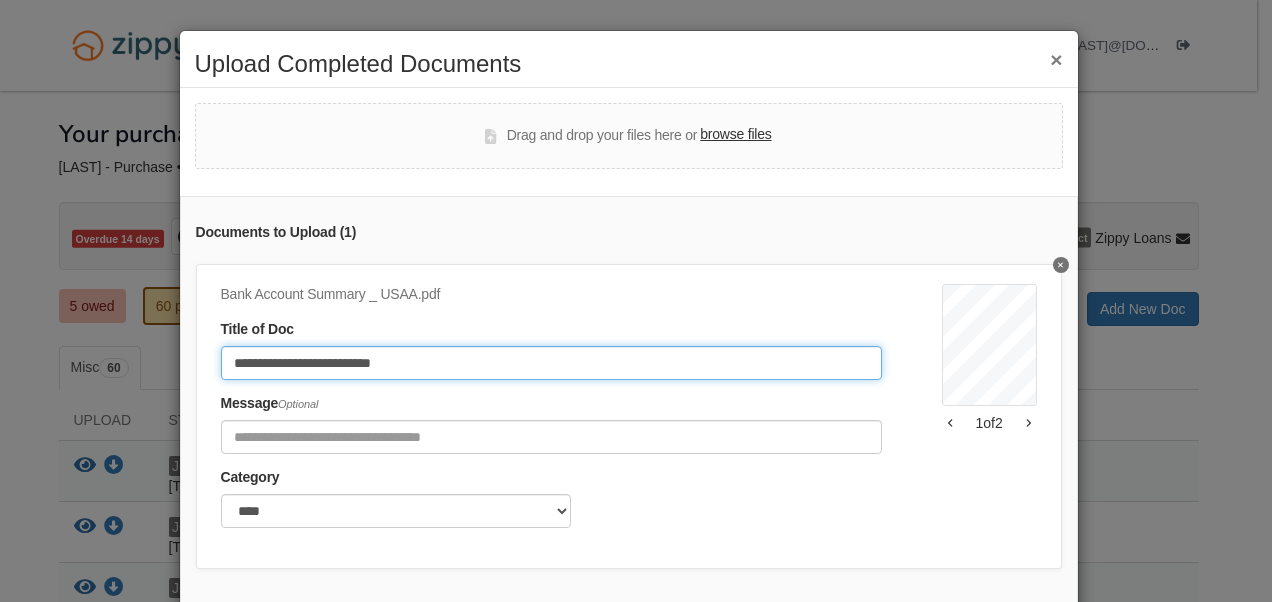 drag, startPoint x: 516, startPoint y: 378, endPoint x: 458, endPoint y: 354, distance: 62.76942 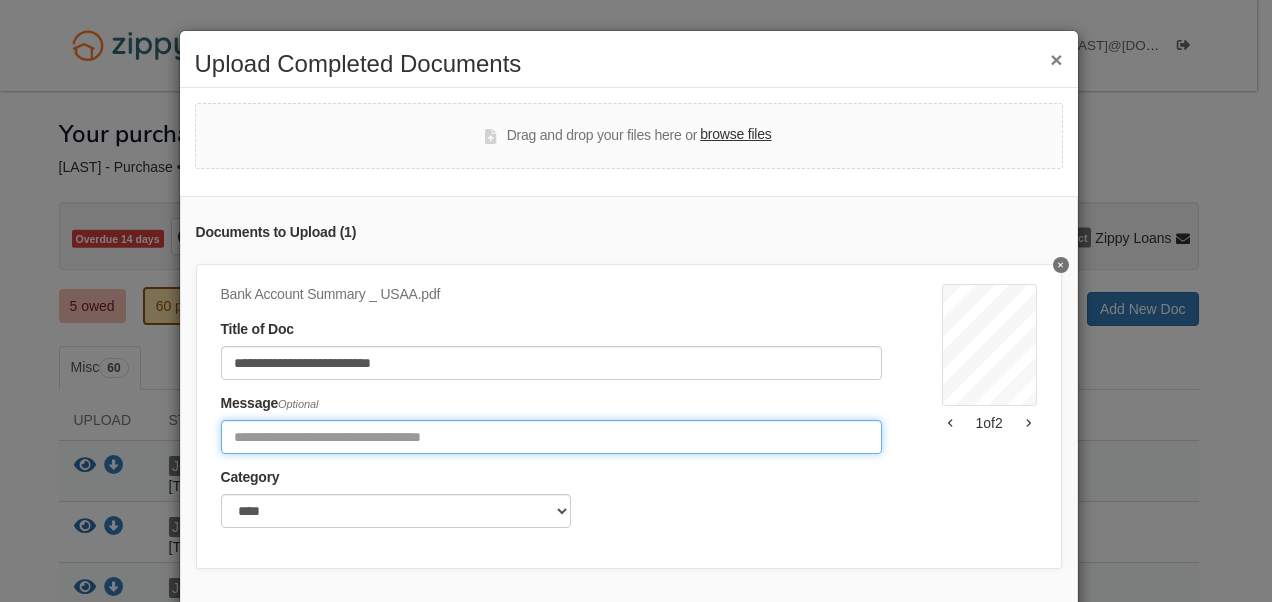 click at bounding box center (551, 437) 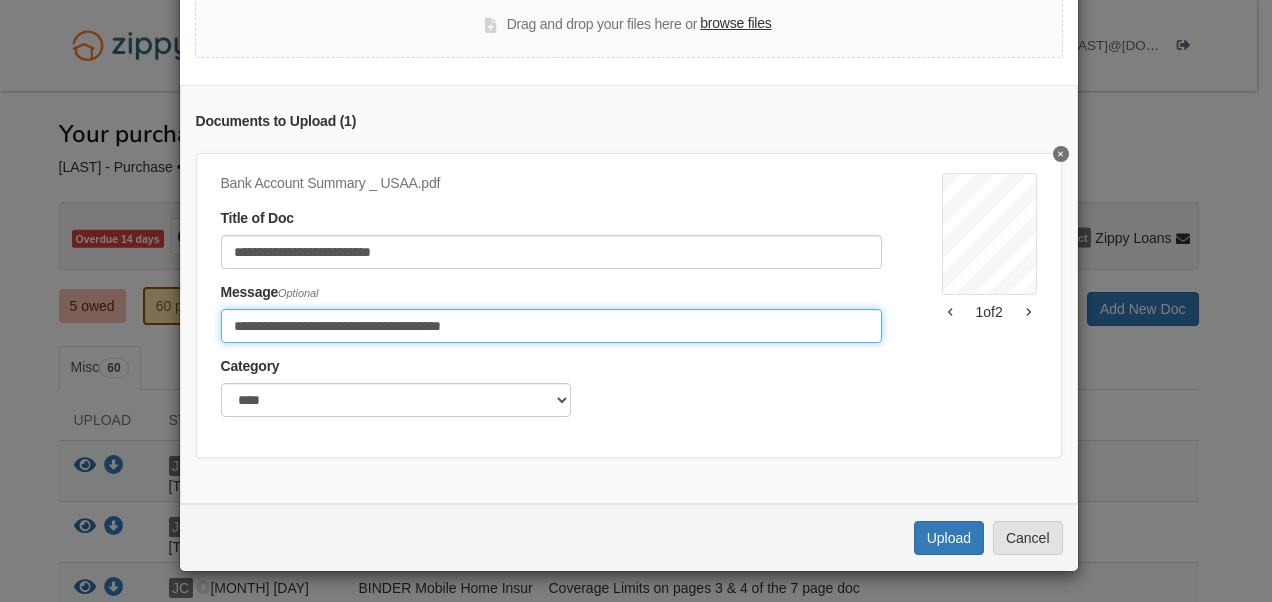 scroll, scrollTop: 123, scrollLeft: 0, axis: vertical 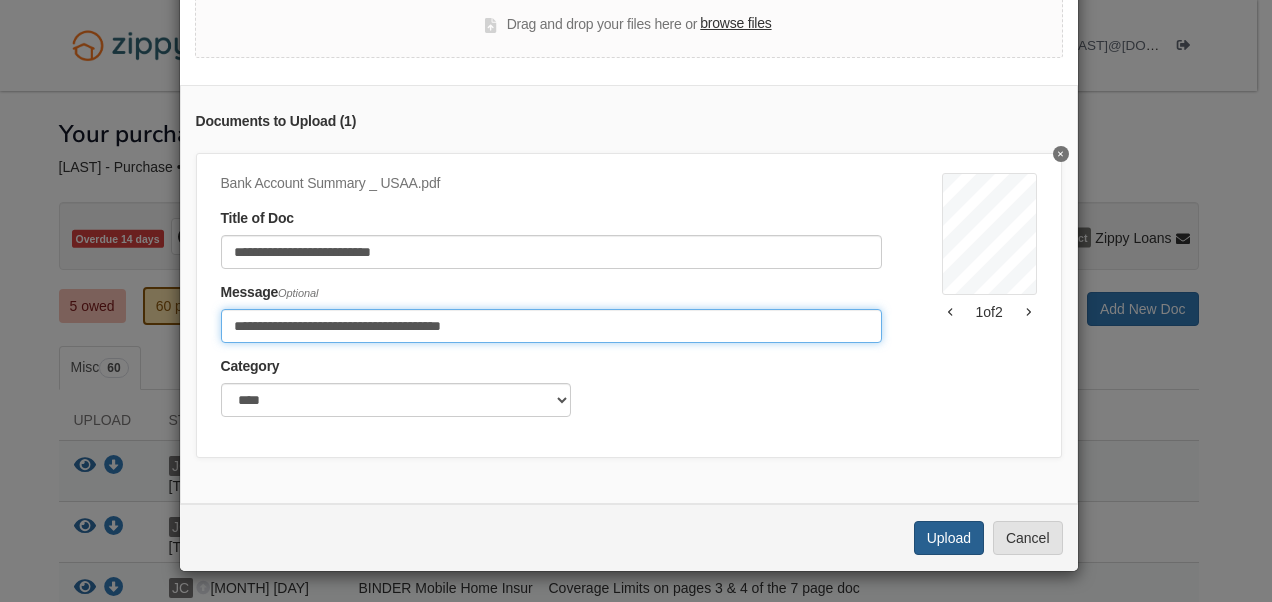 type on "**********" 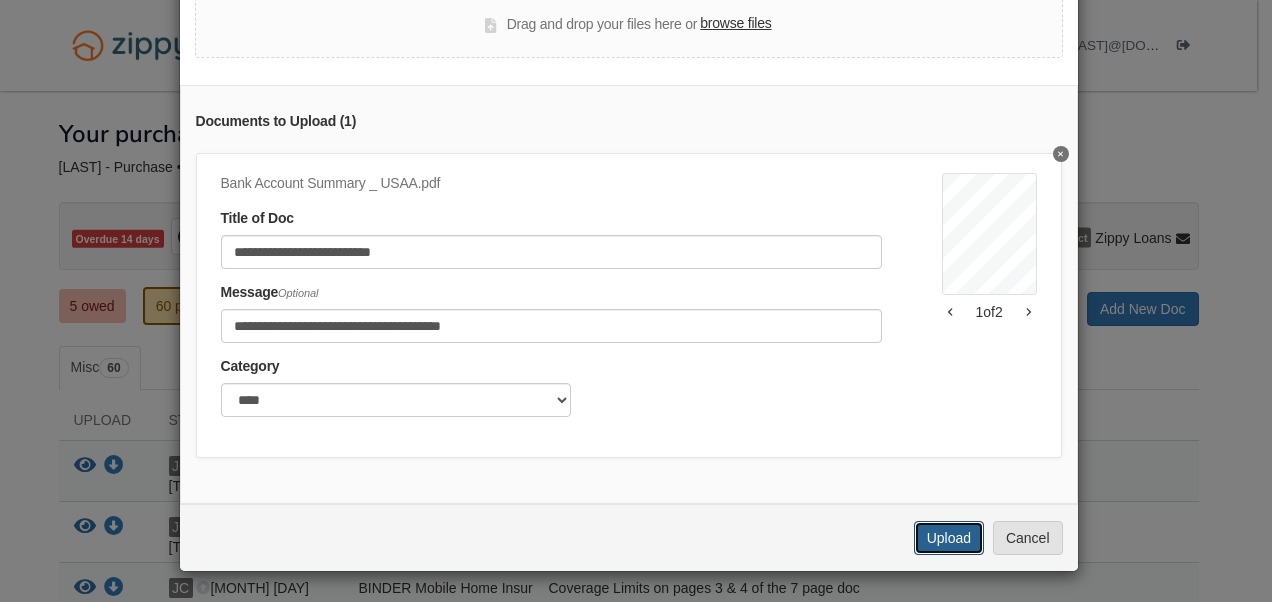 click on "Upload" at bounding box center [949, 538] 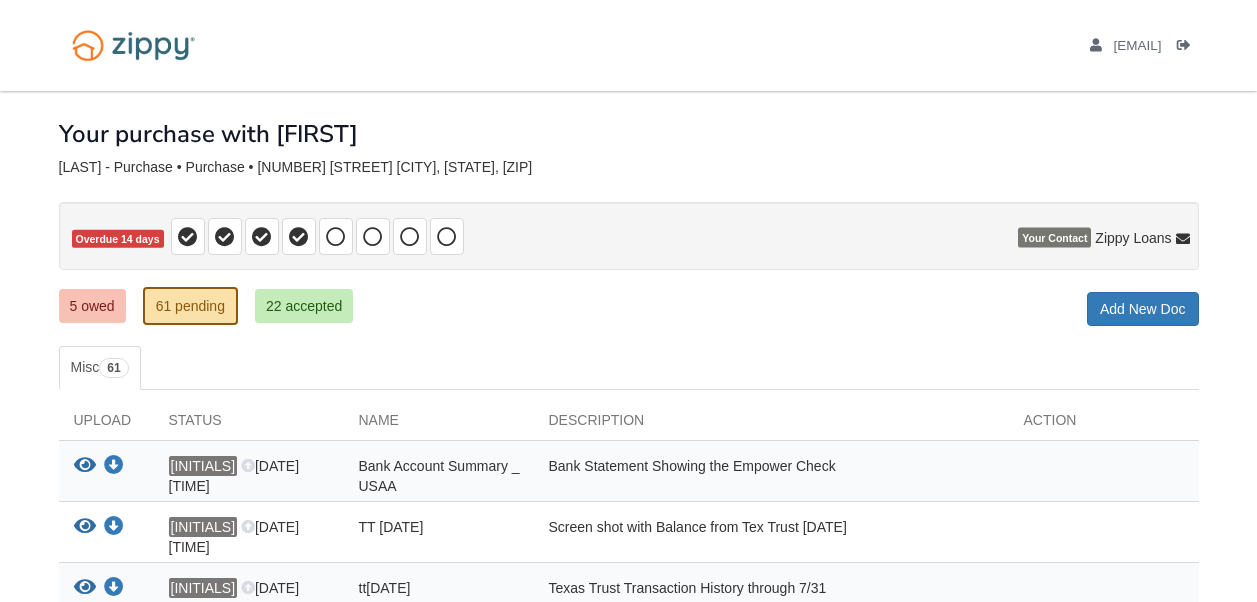 scroll, scrollTop: 0, scrollLeft: 0, axis: both 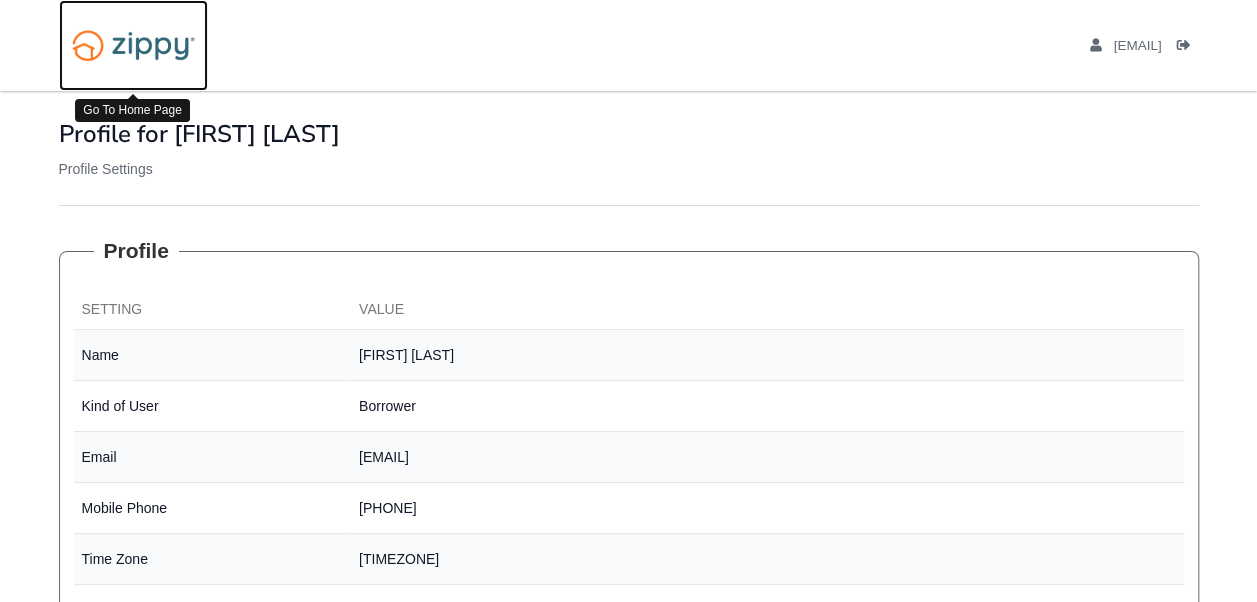 click at bounding box center (133, 45) 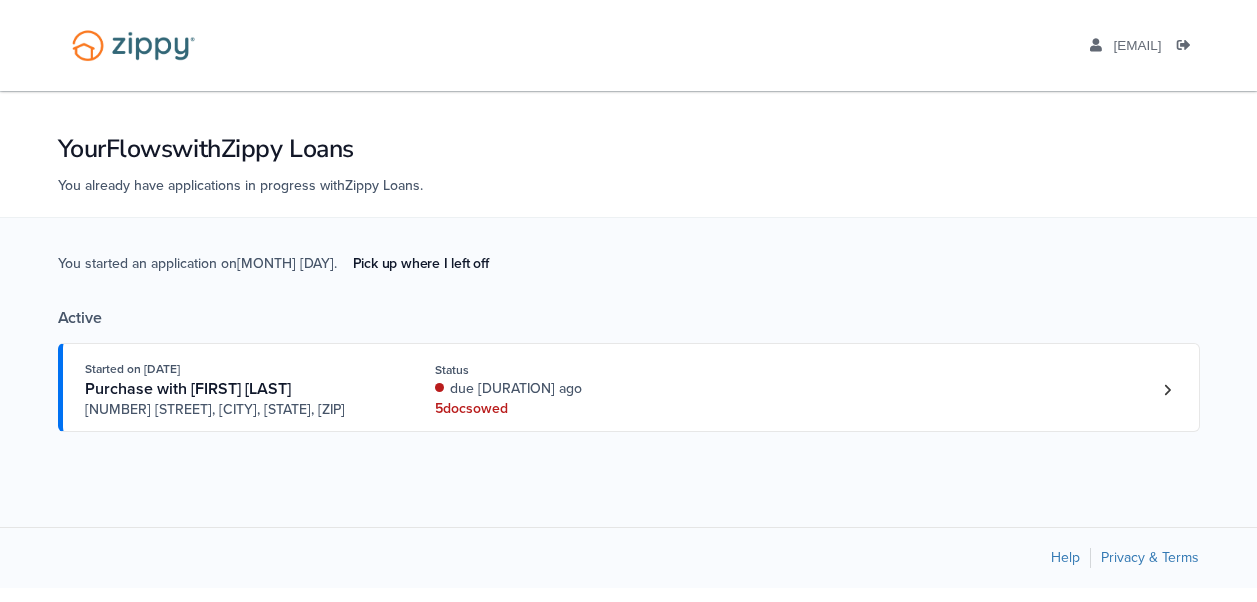 scroll, scrollTop: 0, scrollLeft: 0, axis: both 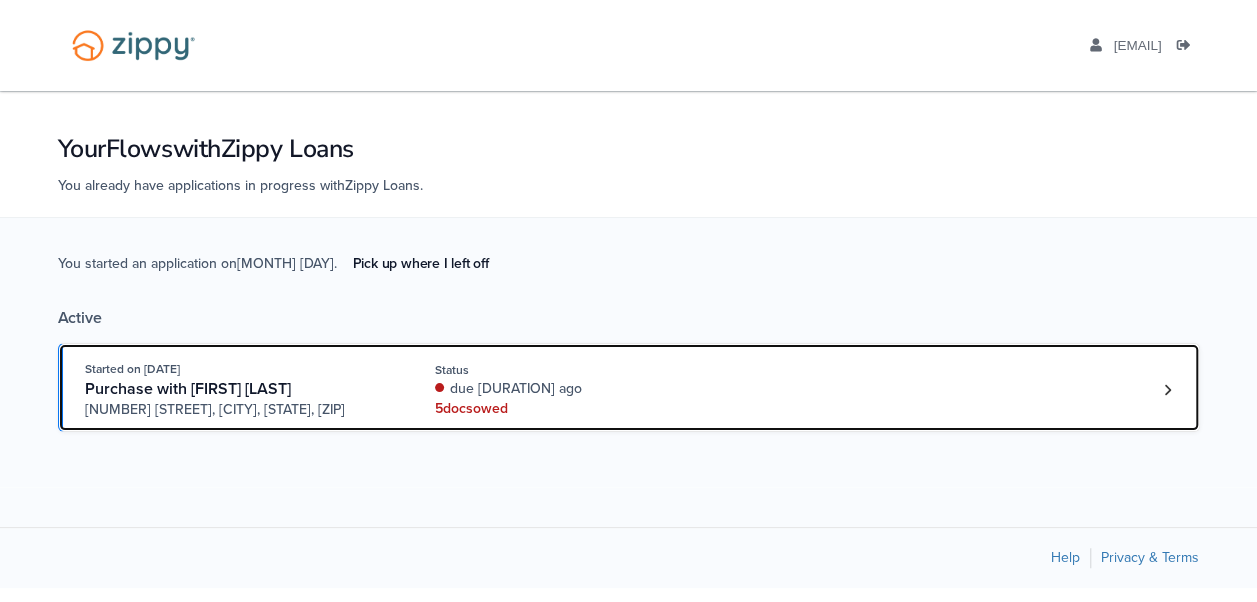 click on "due [DURATION] ago" at bounding box center [568, 389] 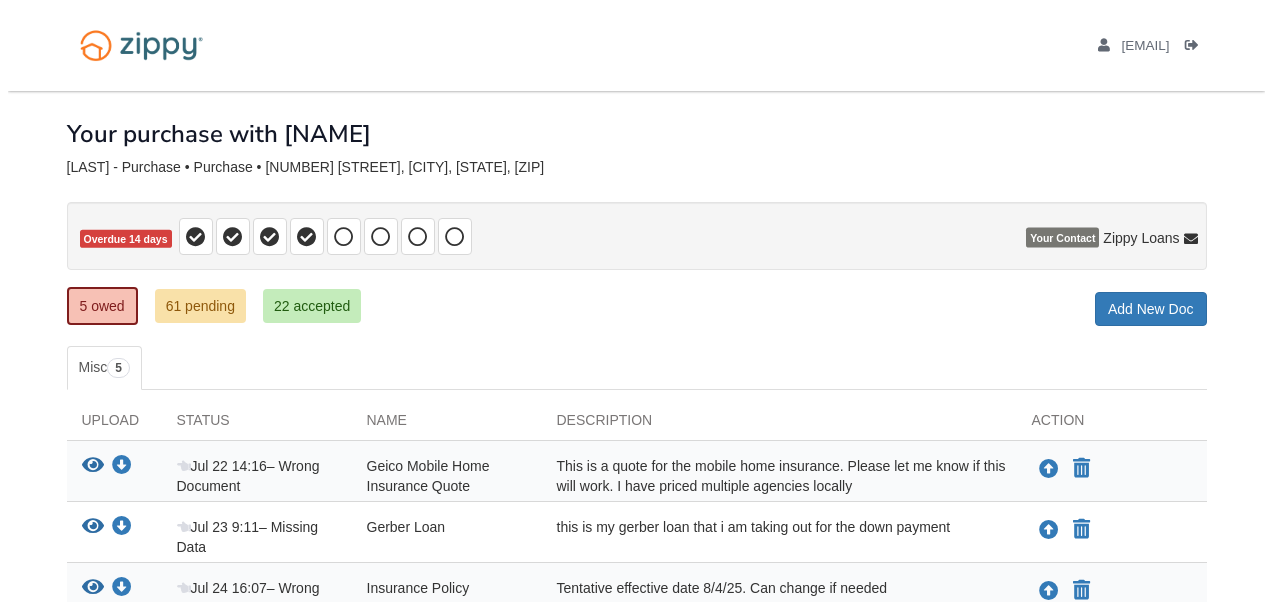 scroll, scrollTop: 0, scrollLeft: 0, axis: both 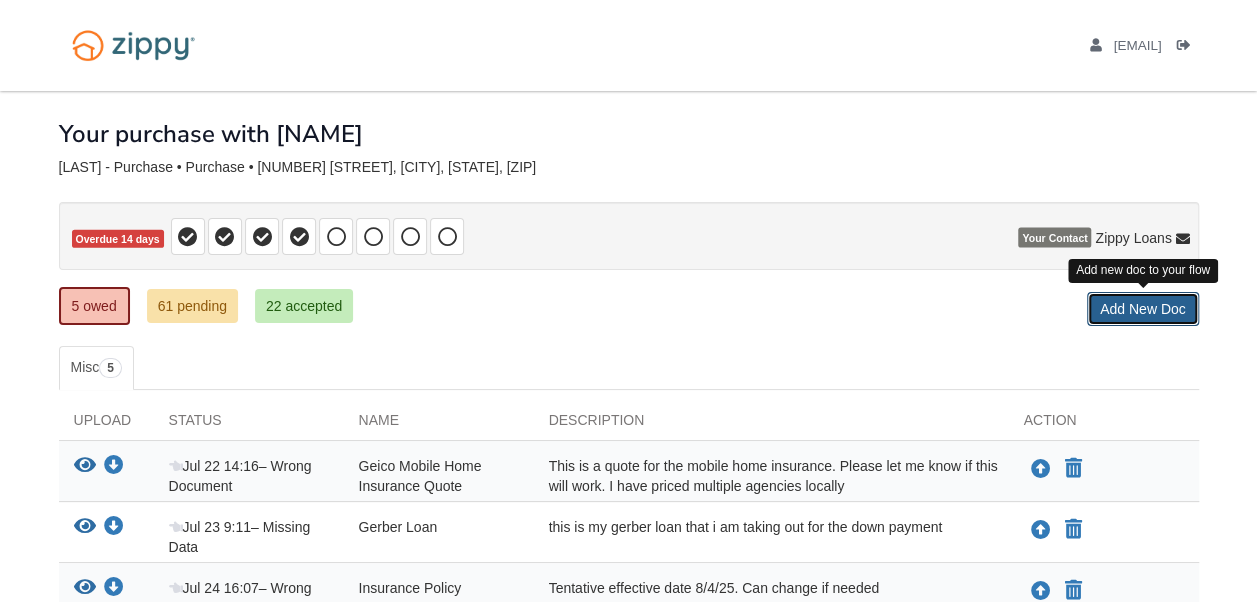 click on "Add New Doc" at bounding box center [1143, 309] 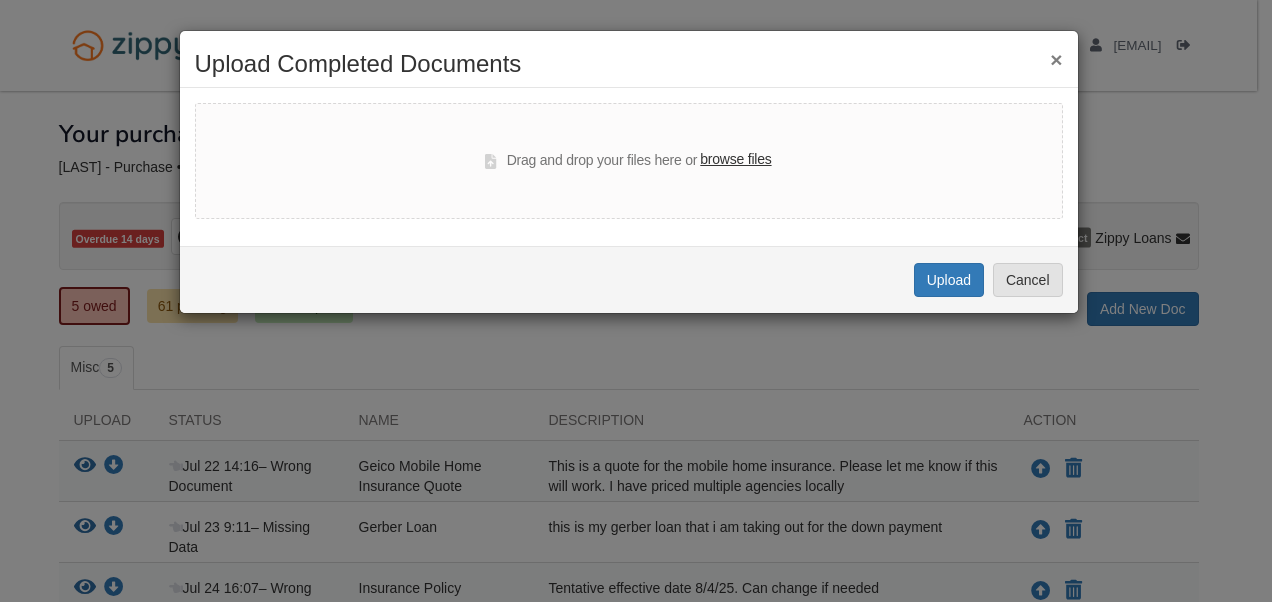 click on "browse files" at bounding box center [735, 160] 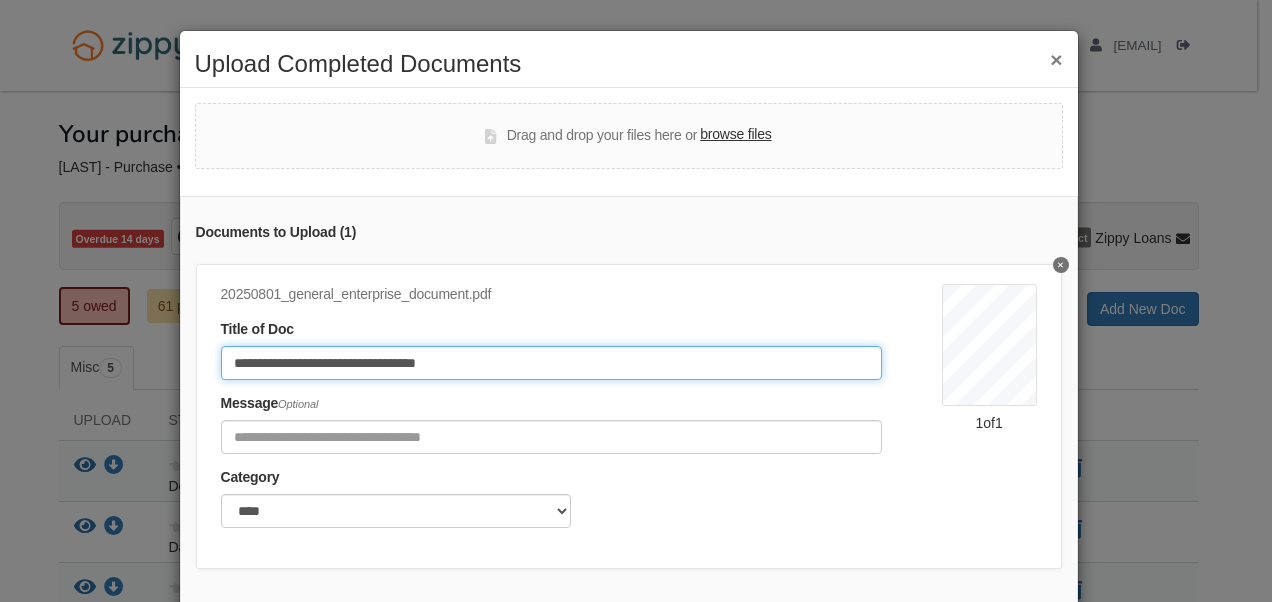 drag, startPoint x: 537, startPoint y: 371, endPoint x: 40, endPoint y: 302, distance: 501.76688 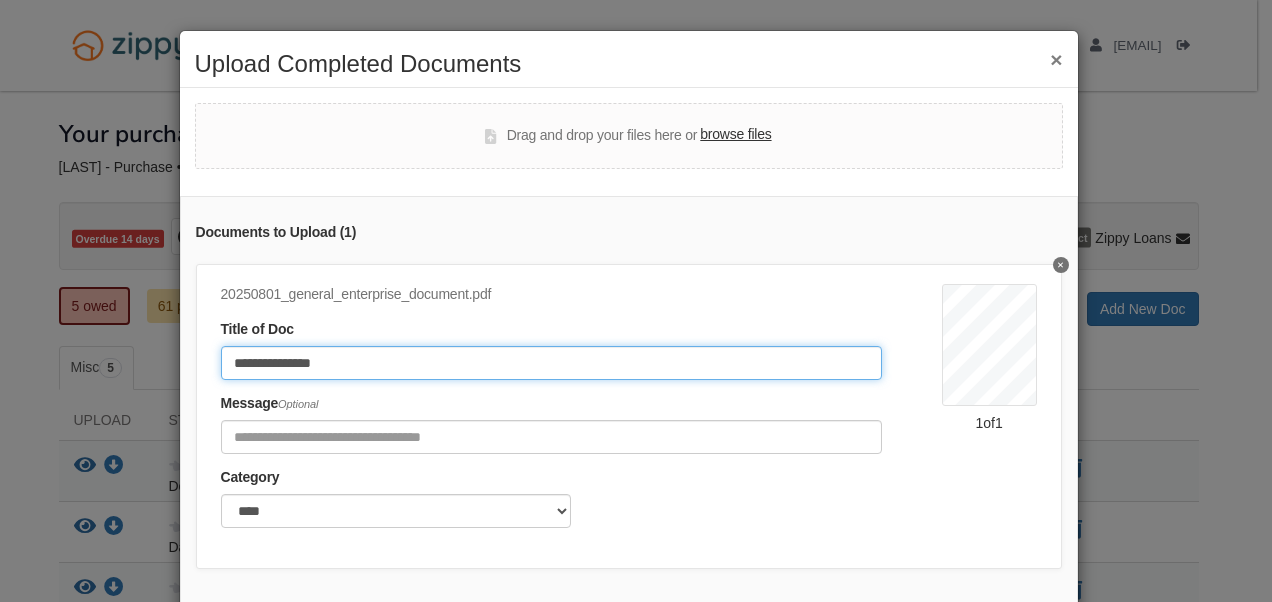 type on "**********" 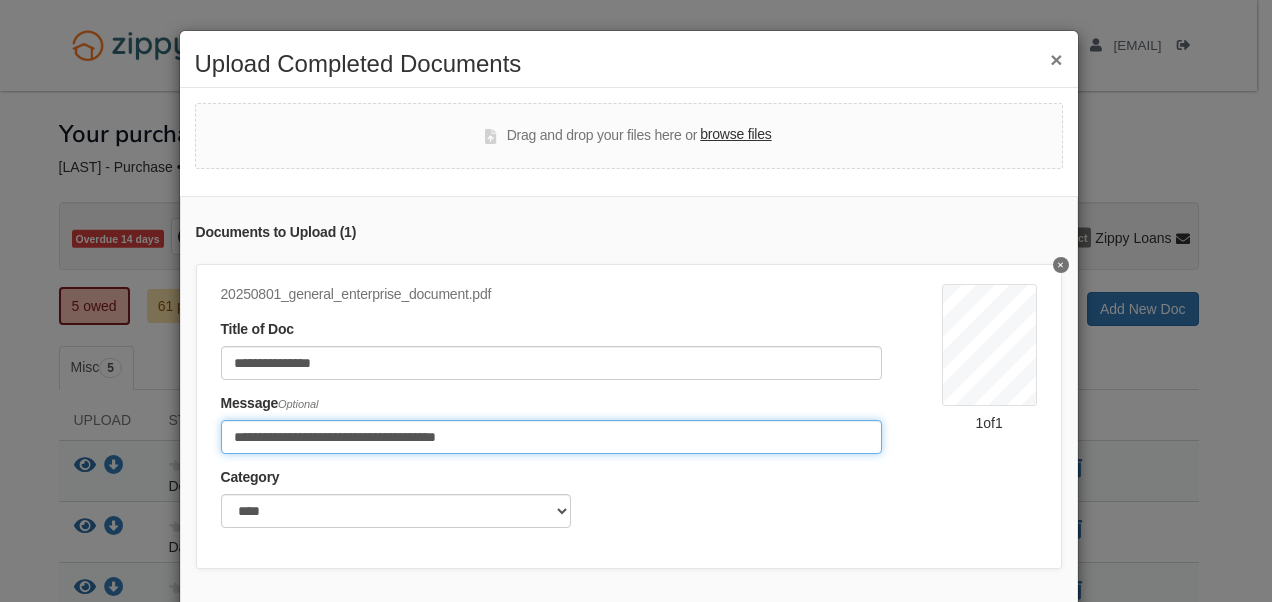 click on "Upload" at bounding box center (949, 649) 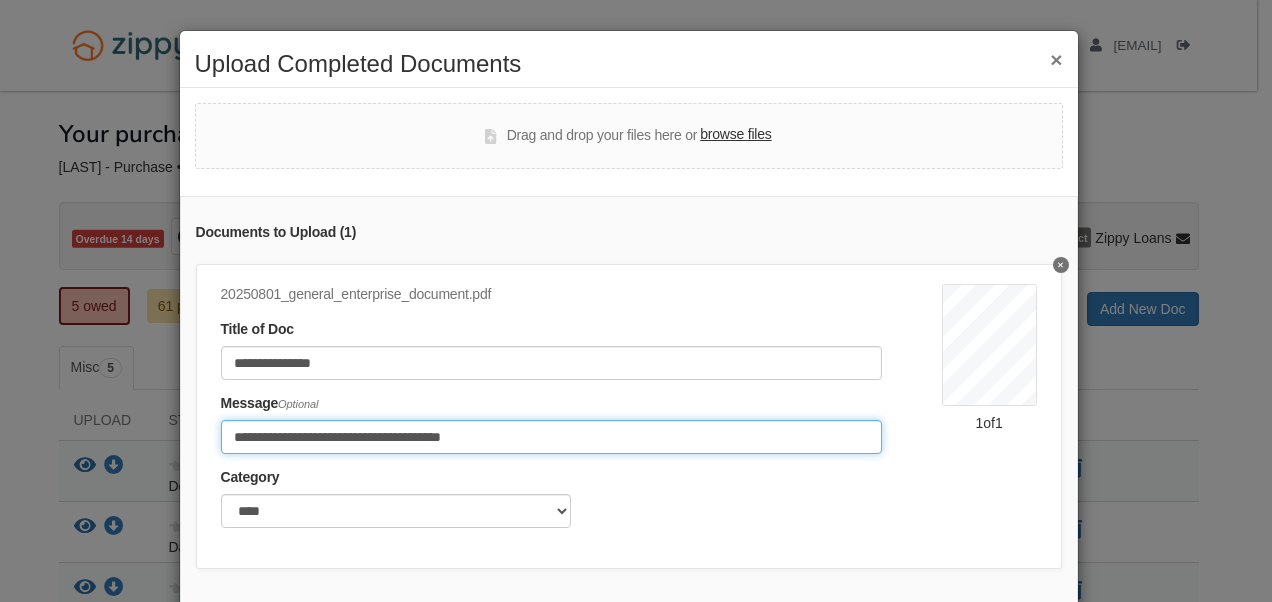 type on "**********" 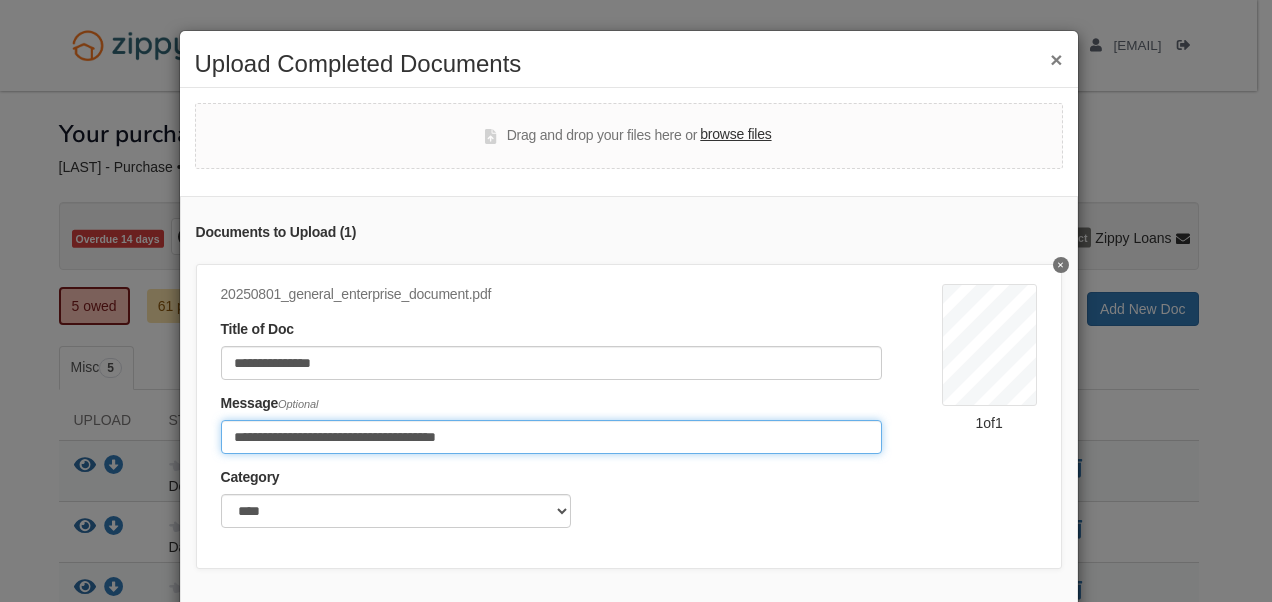 scroll, scrollTop: 124, scrollLeft: 0, axis: vertical 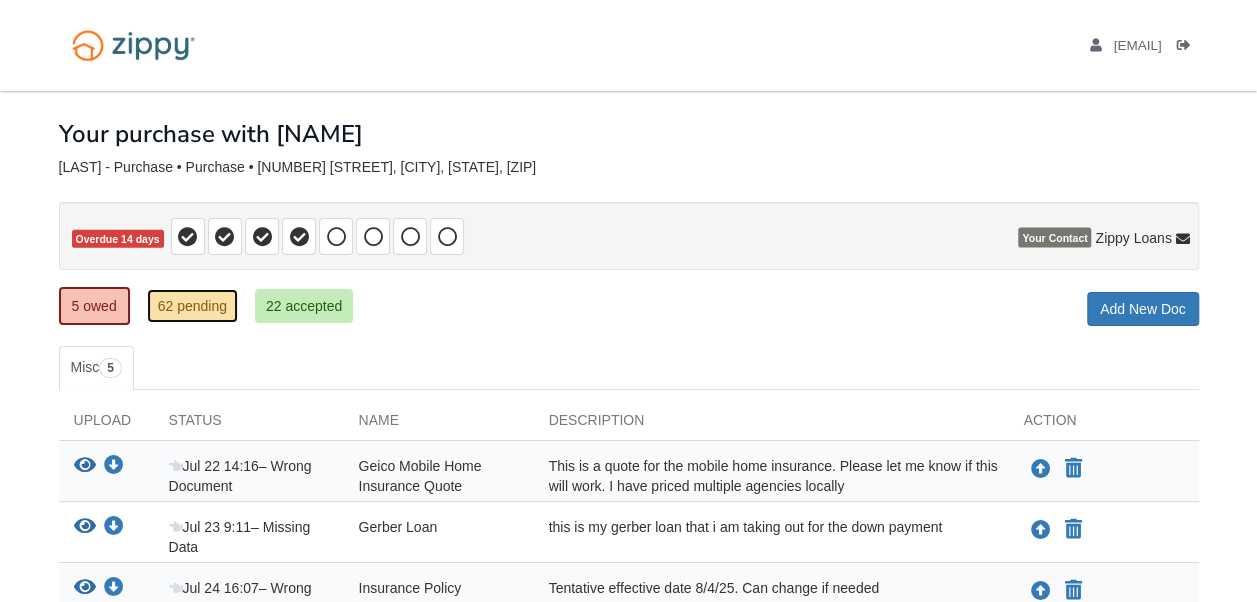 click on "62 pending" at bounding box center [192, 306] 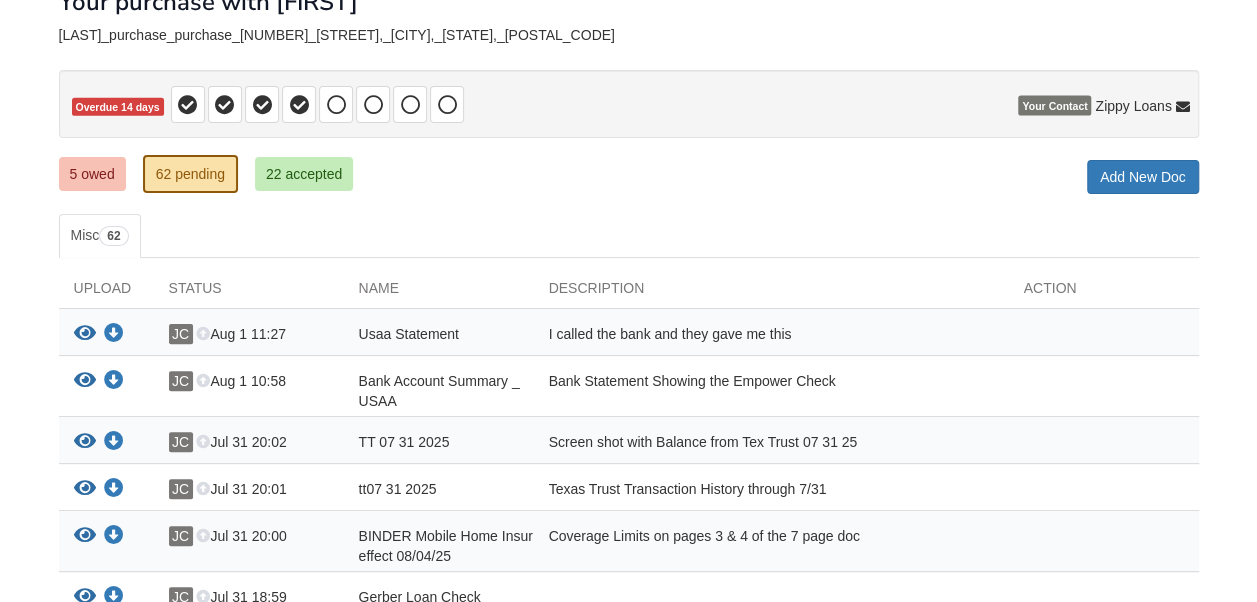 scroll, scrollTop: 138, scrollLeft: 0, axis: vertical 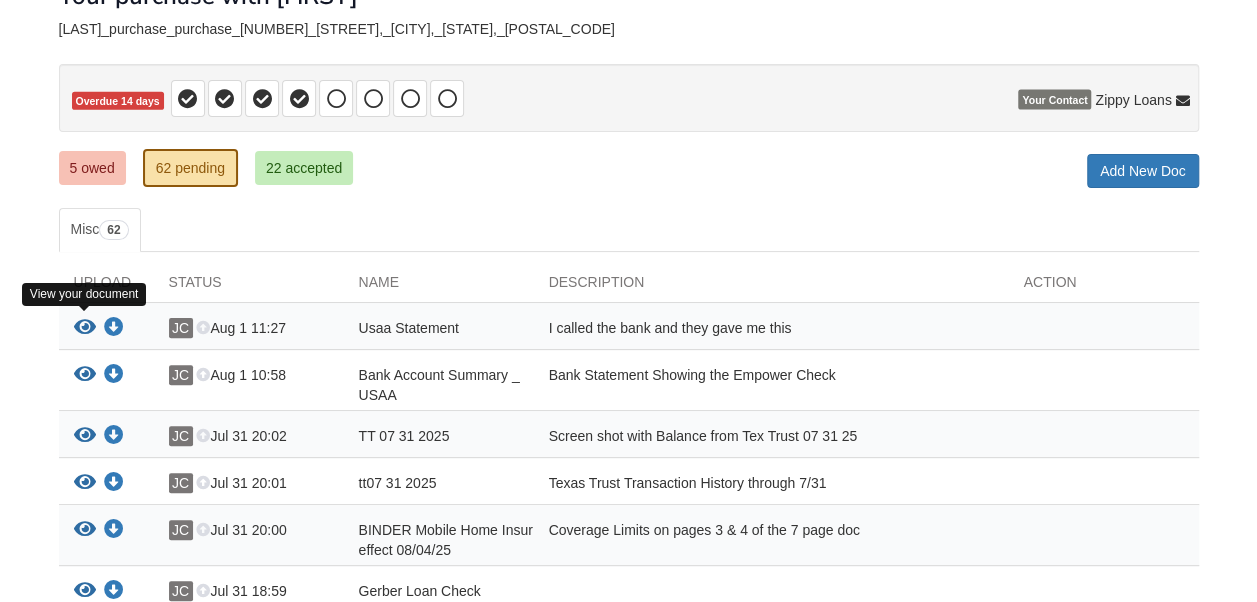 click at bounding box center (85, 328) 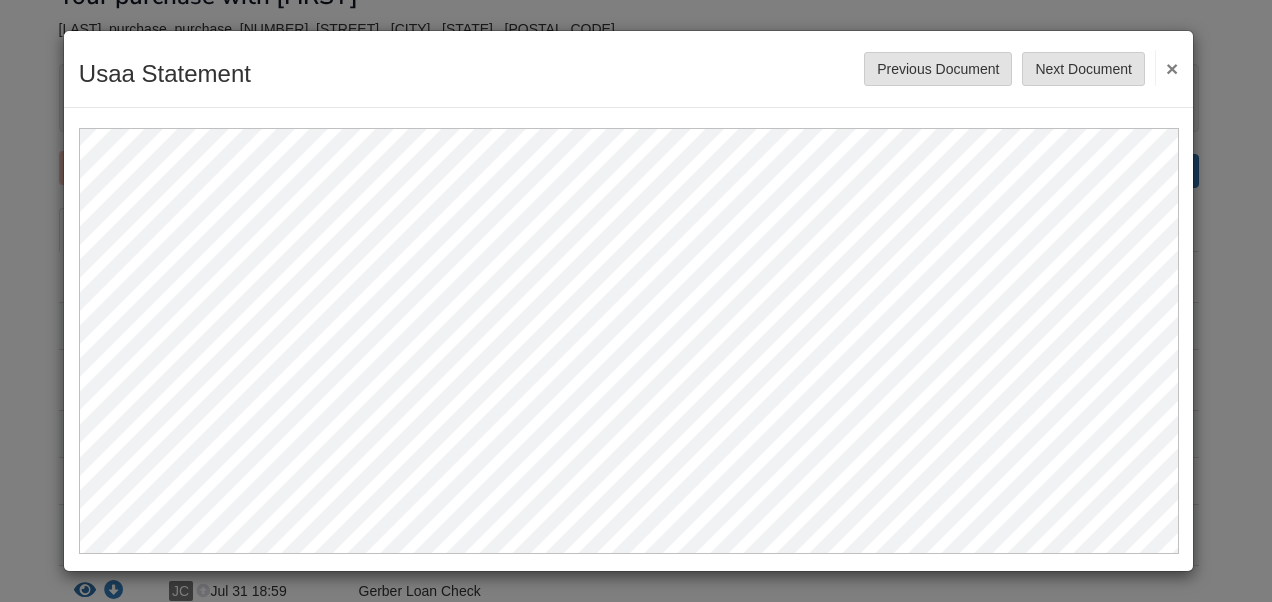 click on "×" at bounding box center (1166, 68) 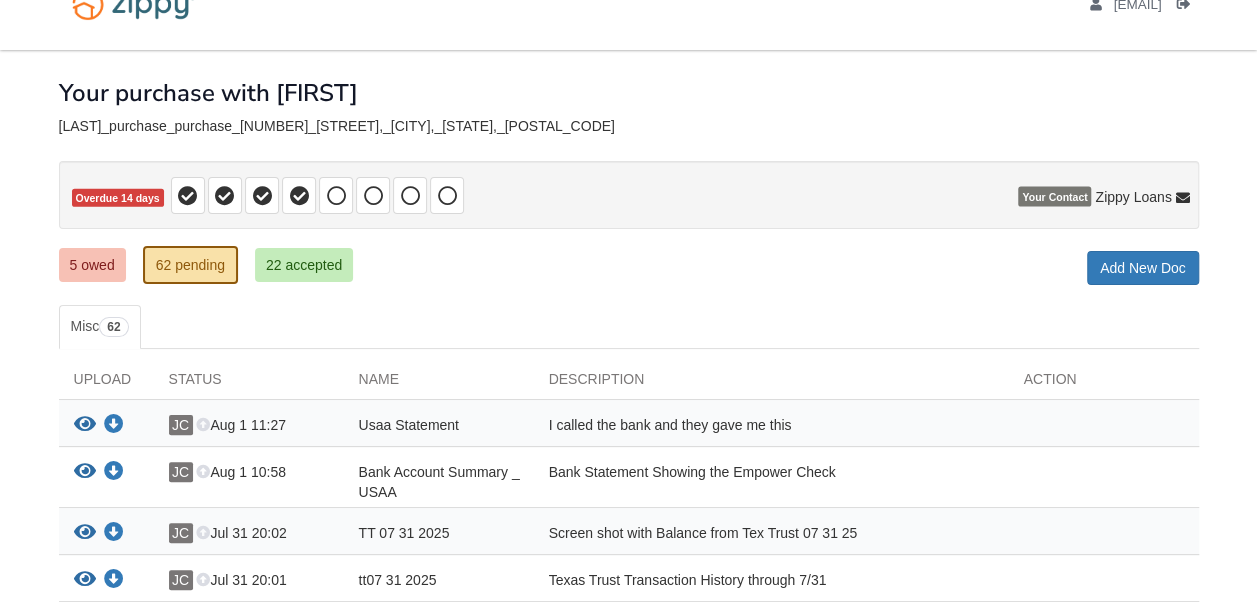 scroll, scrollTop: 40, scrollLeft: 0, axis: vertical 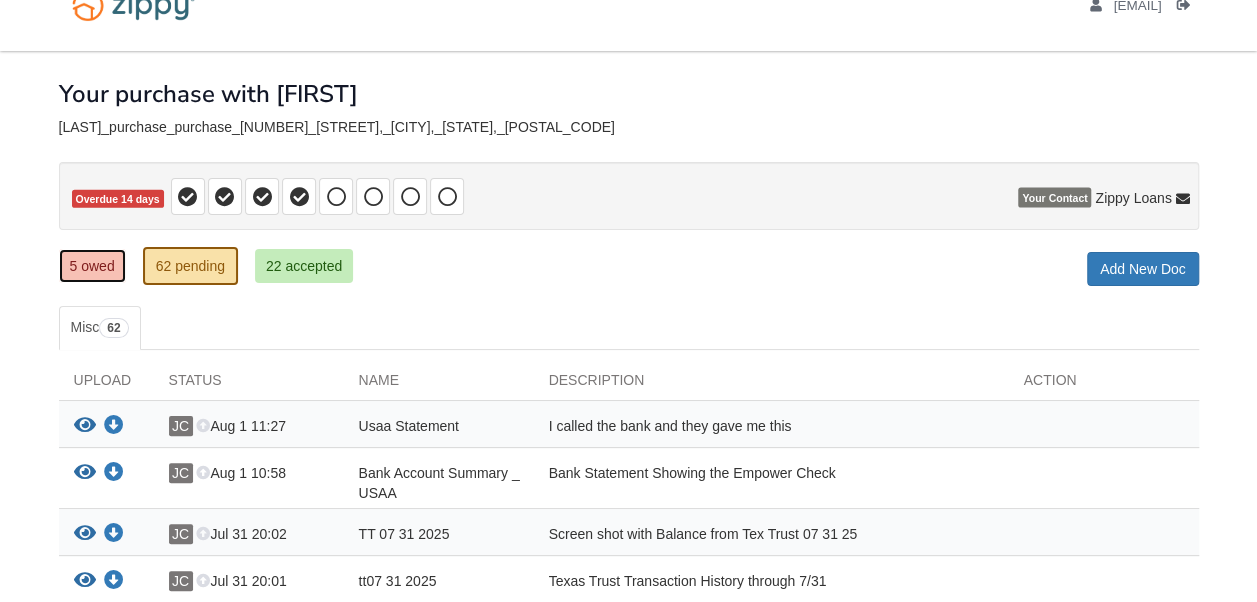 click on "5 owed" at bounding box center [92, 266] 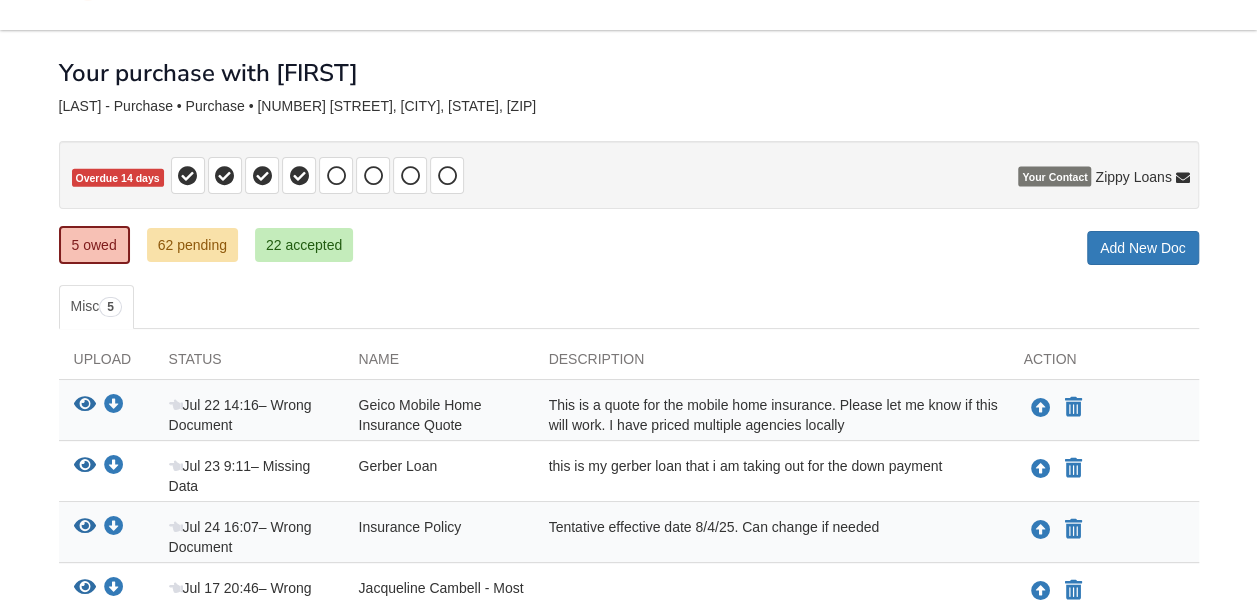 scroll, scrollTop: 63, scrollLeft: 0, axis: vertical 